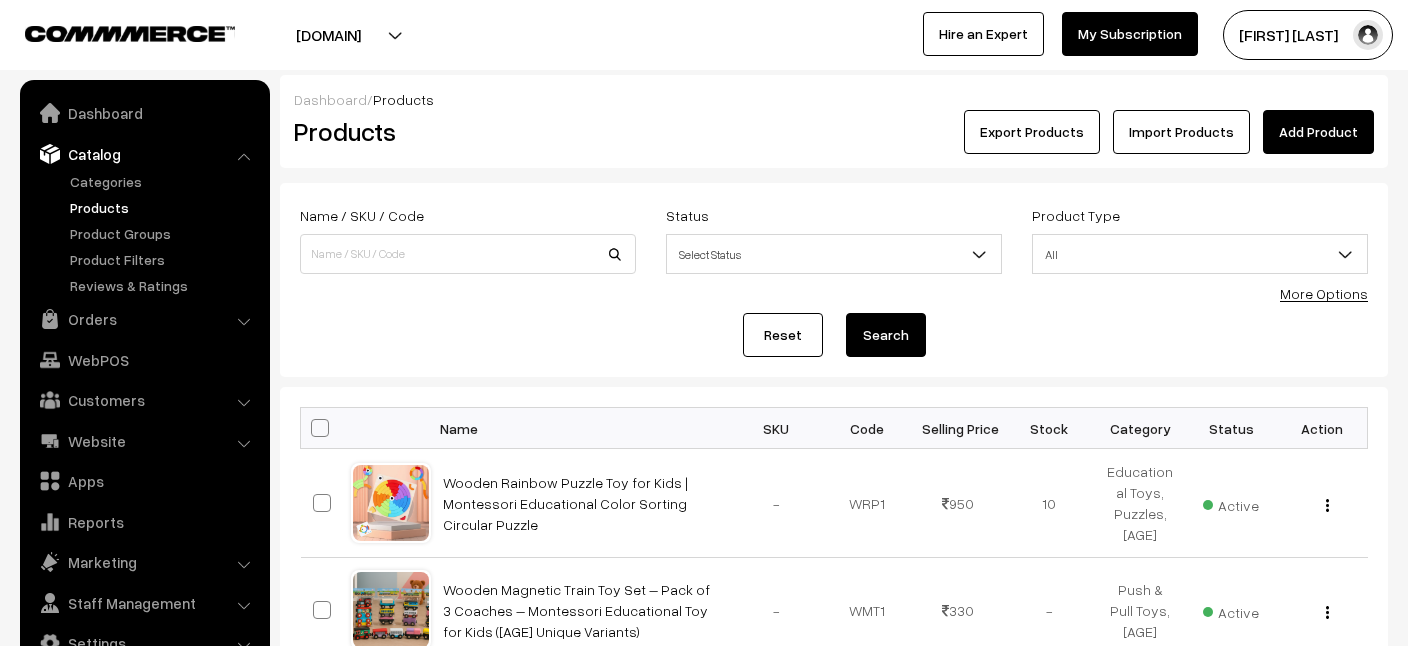 scroll, scrollTop: 0, scrollLeft: 0, axis: both 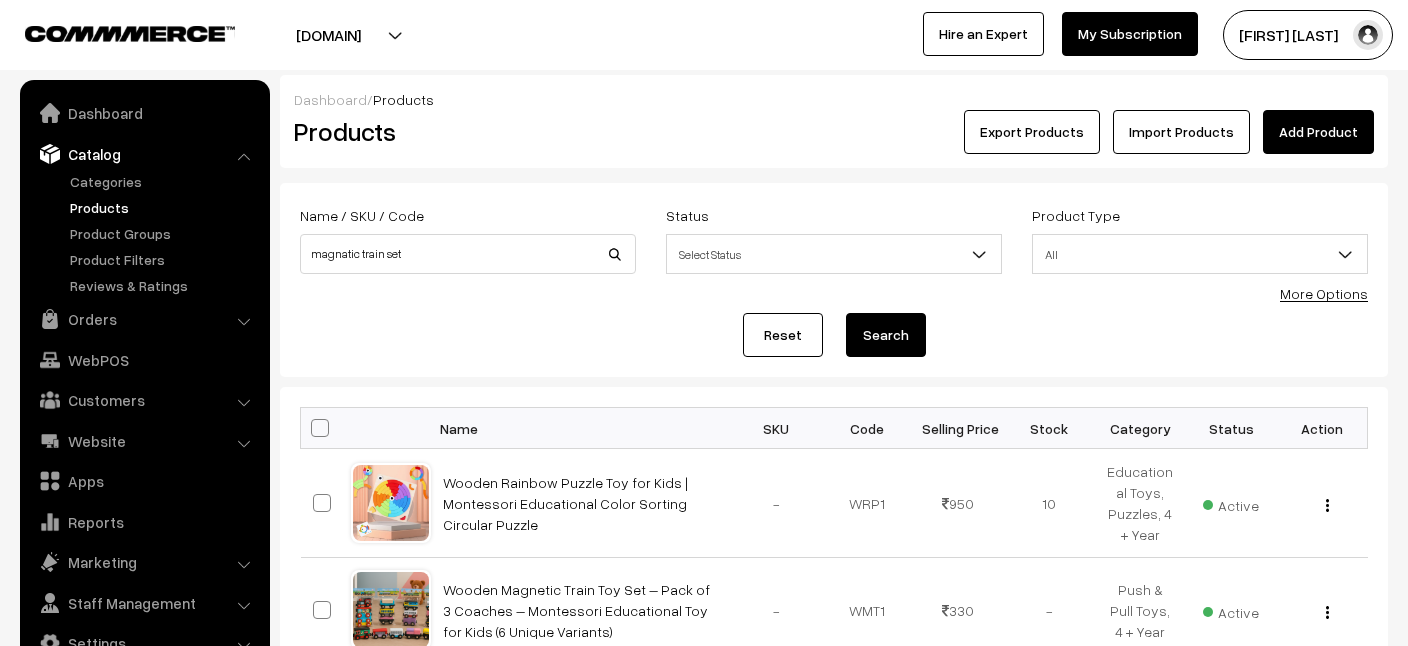 type on "magnatic train set" 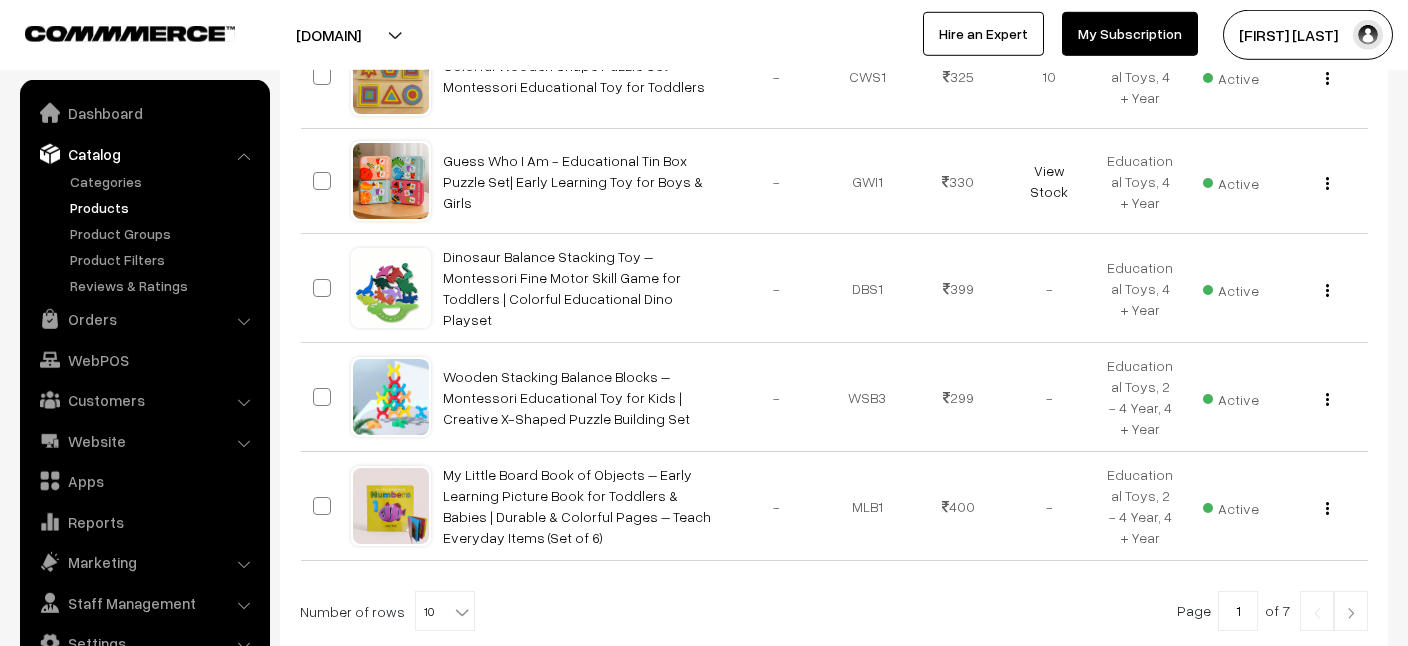 scroll, scrollTop: 981, scrollLeft: 0, axis: vertical 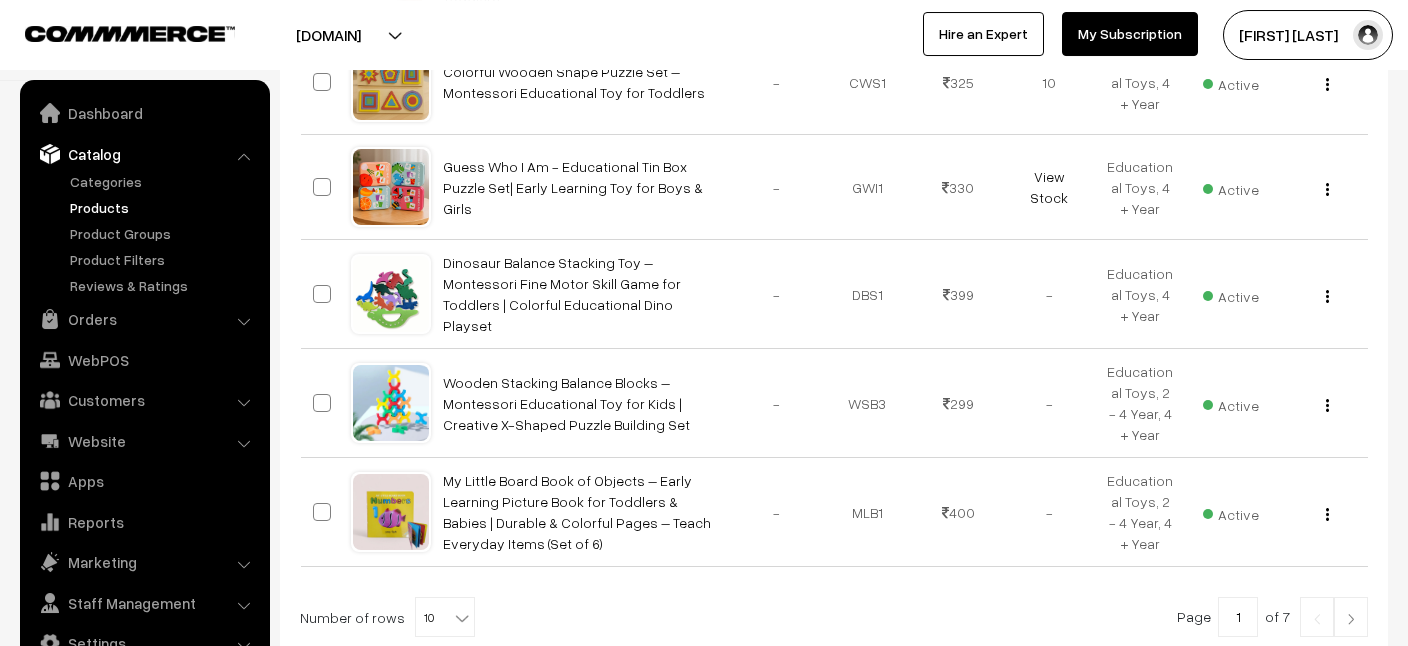 click at bounding box center (1351, 617) 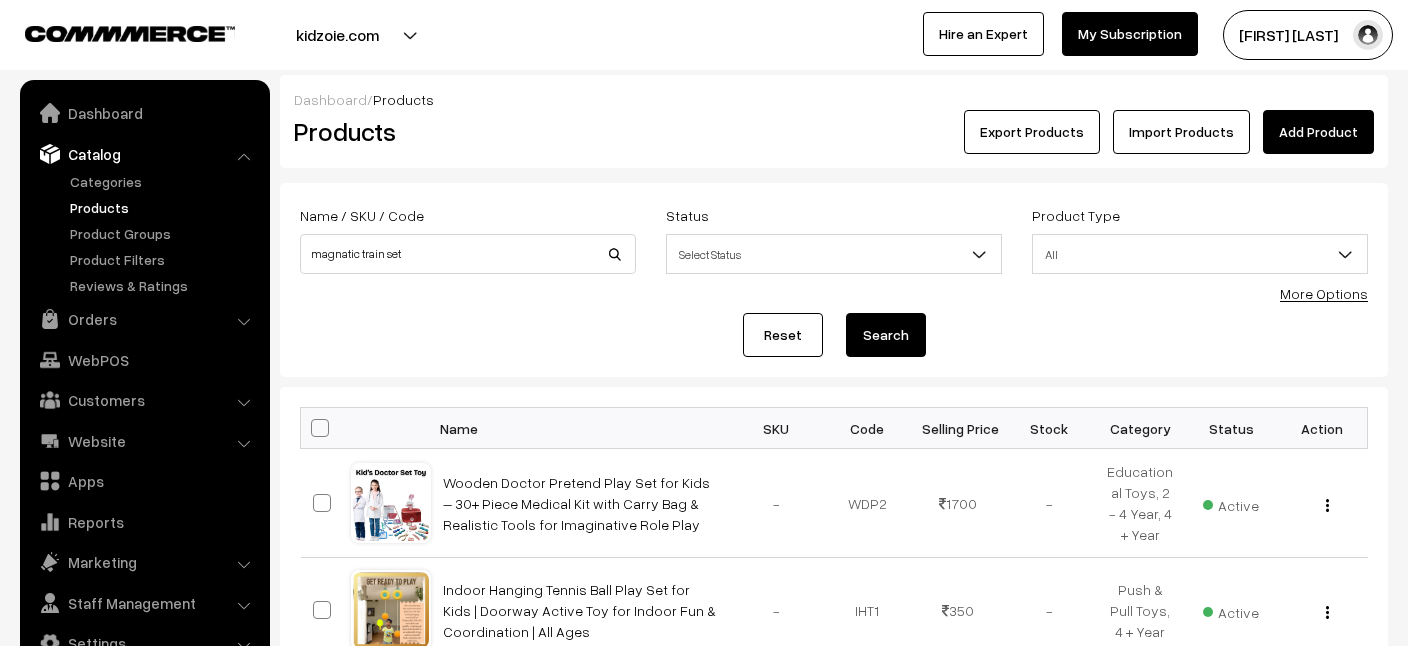 scroll, scrollTop: 0, scrollLeft: 0, axis: both 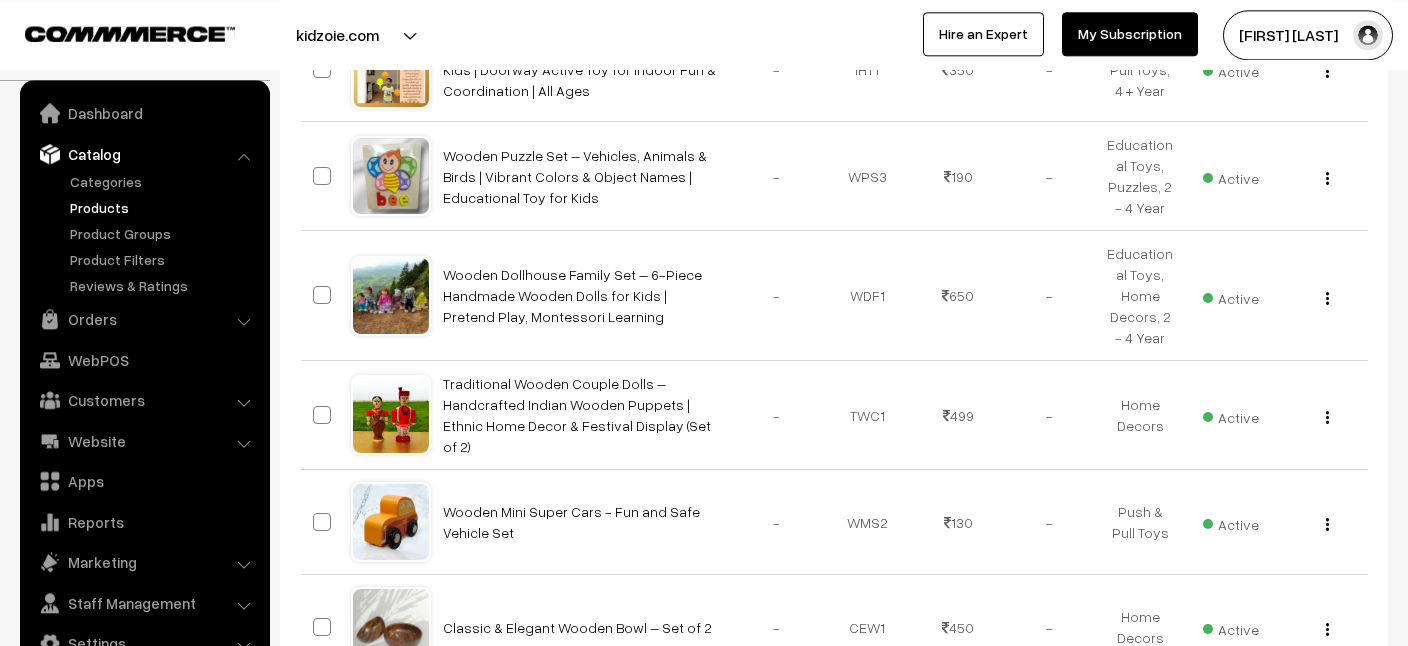 click on "Dashboard  /  Products
Products
Export Products
Import Products
Add Product
Name / SKU / Code
magnatic train set
Status
Active" at bounding box center [704, 325] 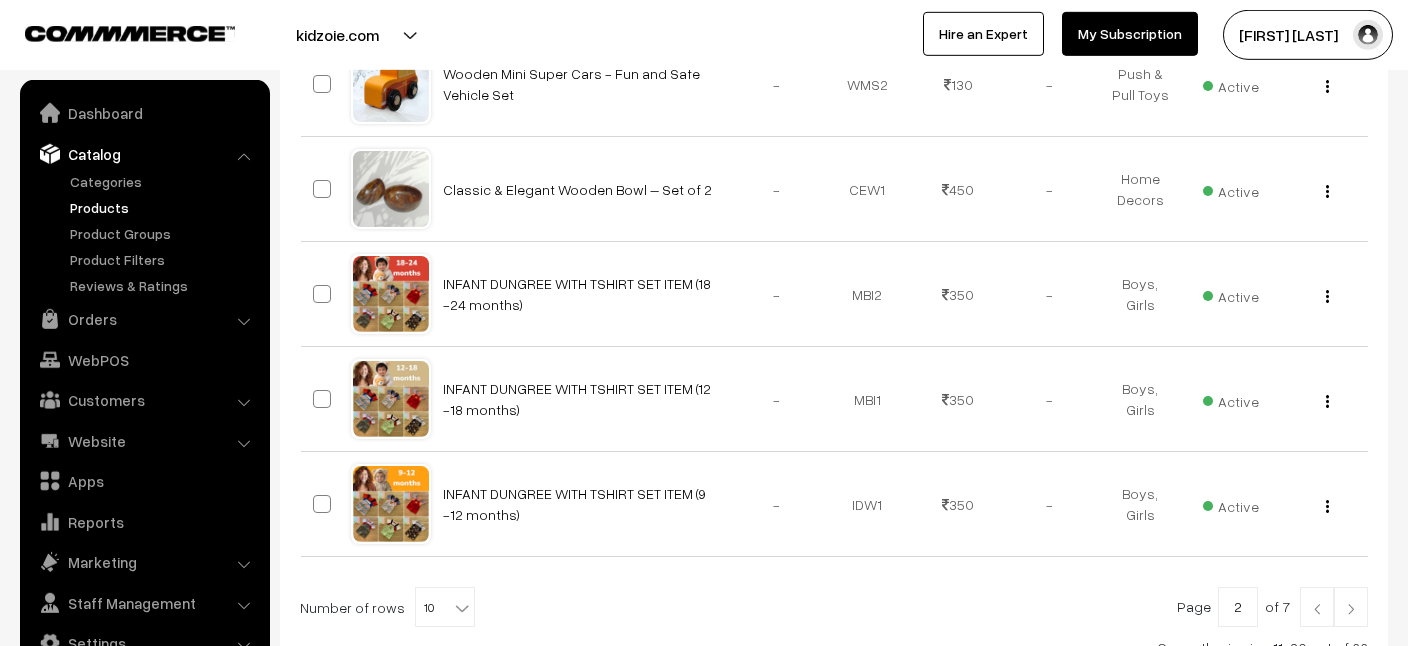 scroll, scrollTop: 1133, scrollLeft: 0, axis: vertical 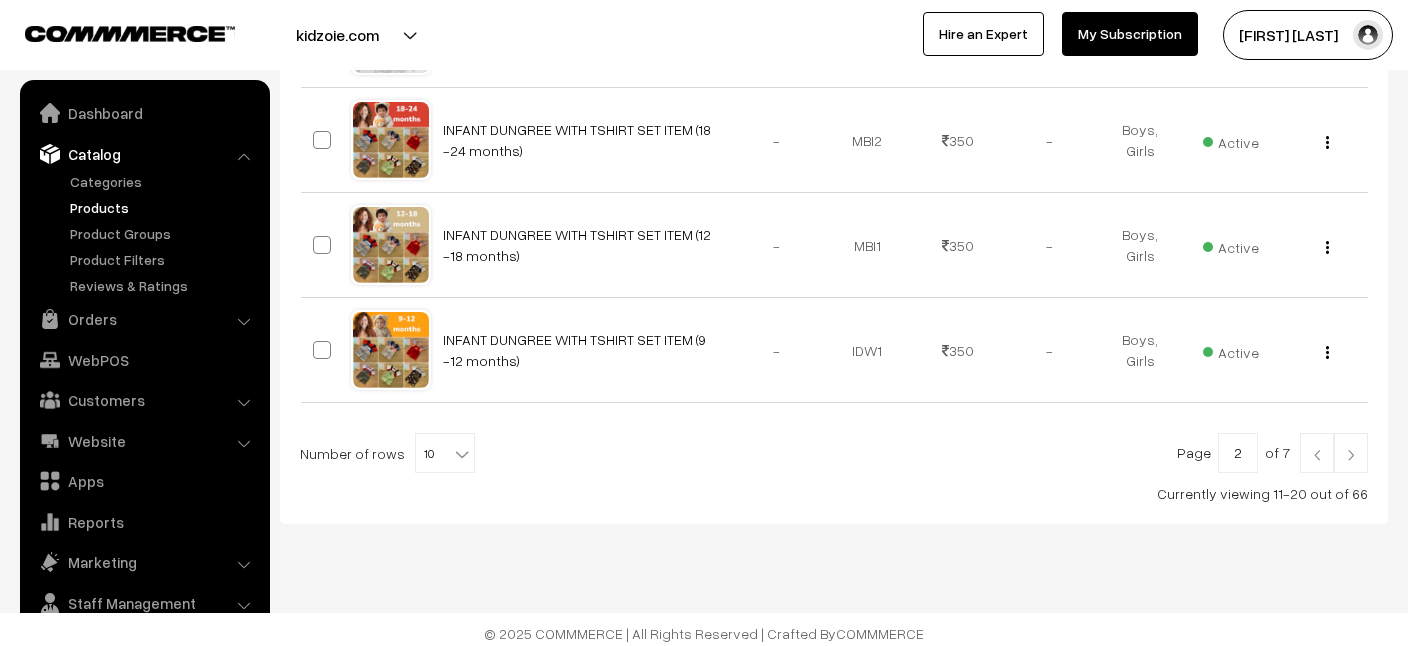 click at bounding box center [1351, 455] 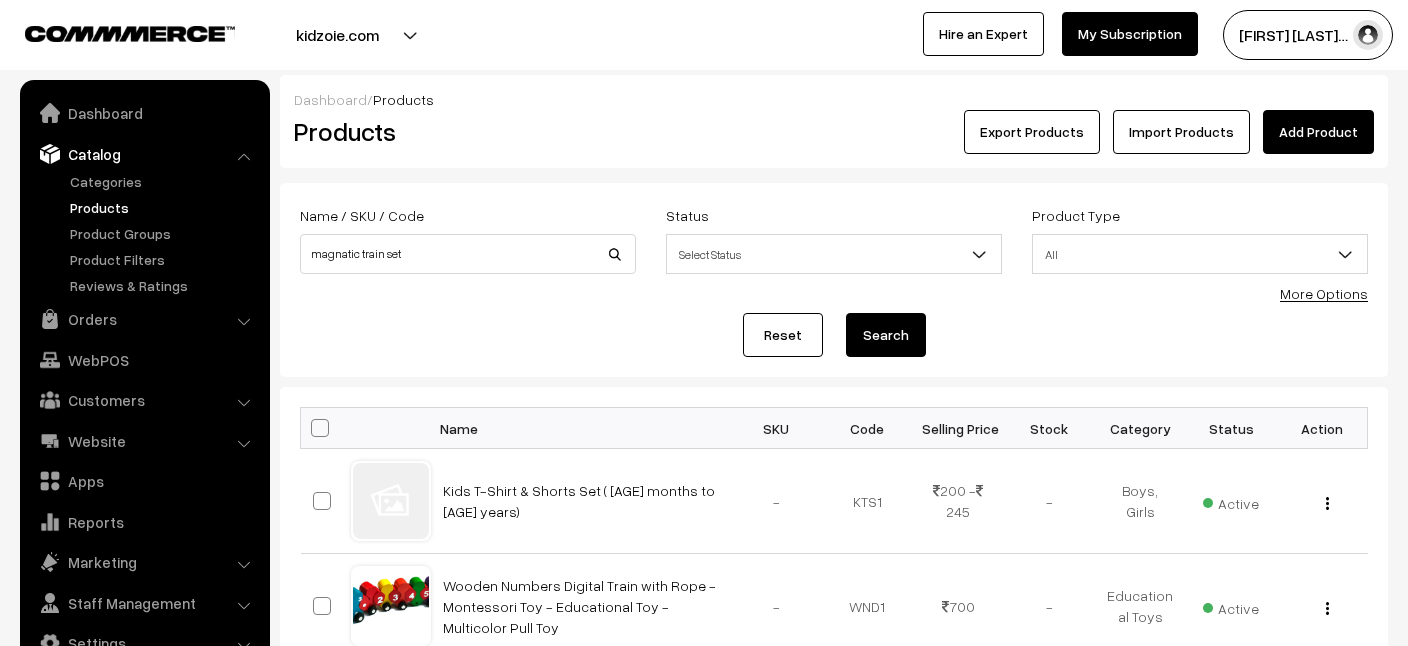 scroll, scrollTop: 0, scrollLeft: 0, axis: both 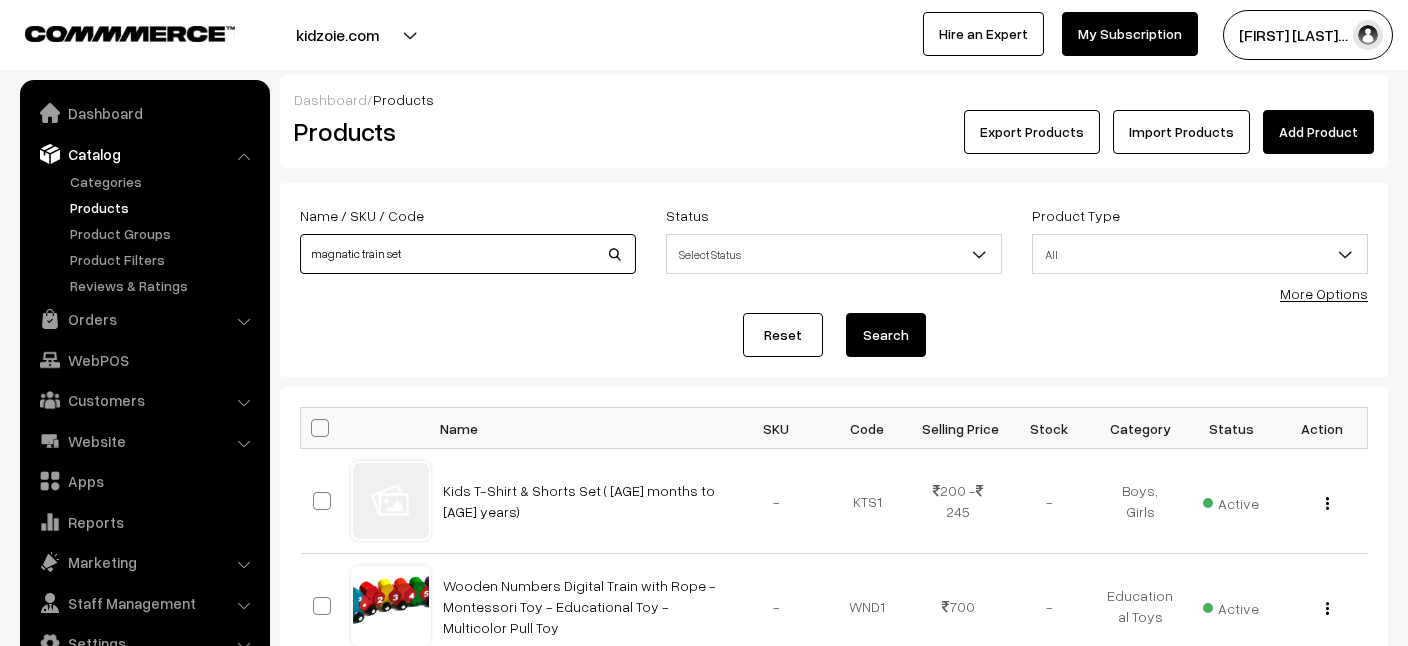 click on "magnatic train set" at bounding box center (468, 254) 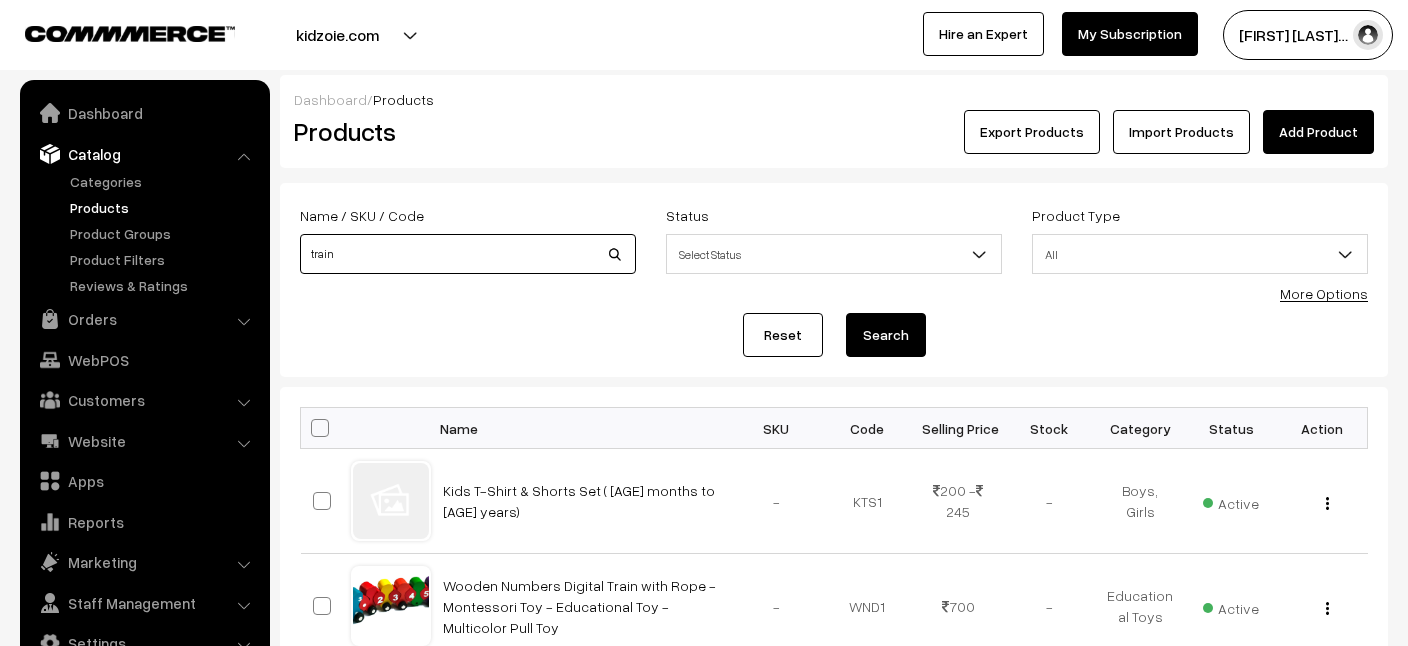 click on "train" at bounding box center (468, 254) 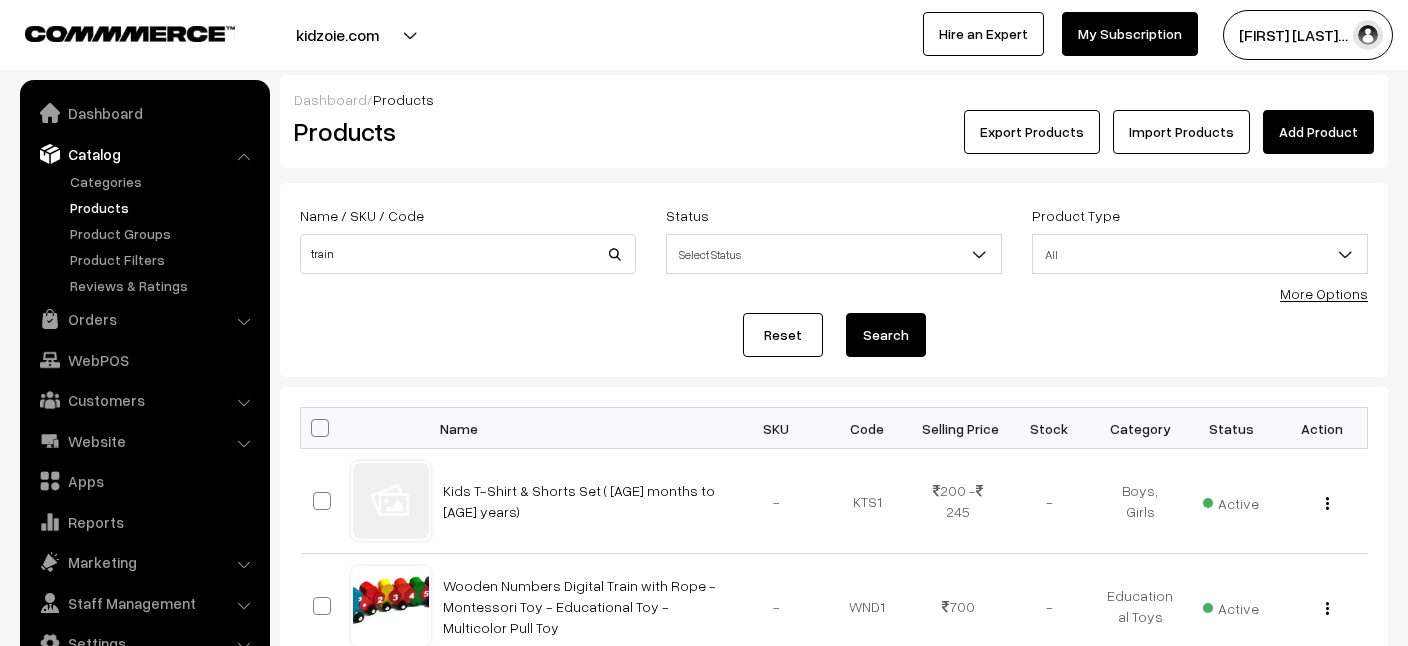 click on "Name / SKU / Code
train
Status
Select Status
Active
Inactive
Select Status
Product Type
All
Digital
Physical
All
More Options
Name / SKU / Code
train
Status" at bounding box center (834, 280) 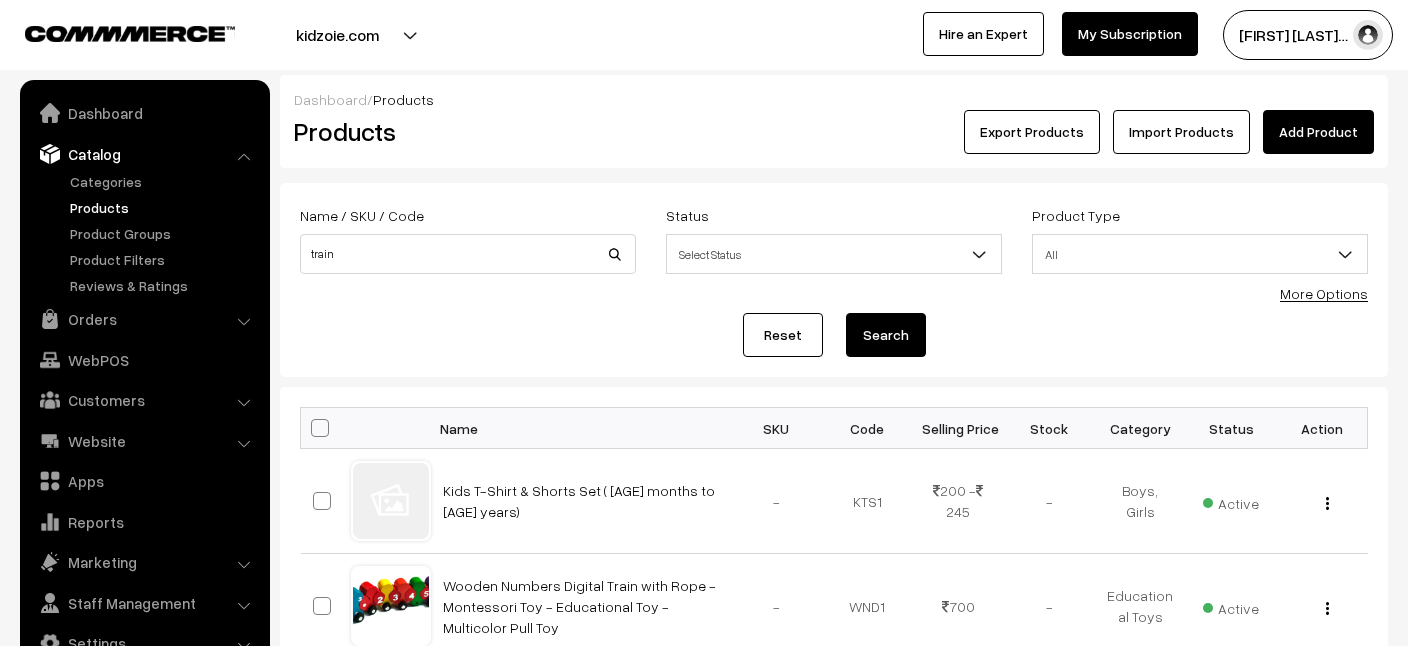 click on "Search" at bounding box center [886, 335] 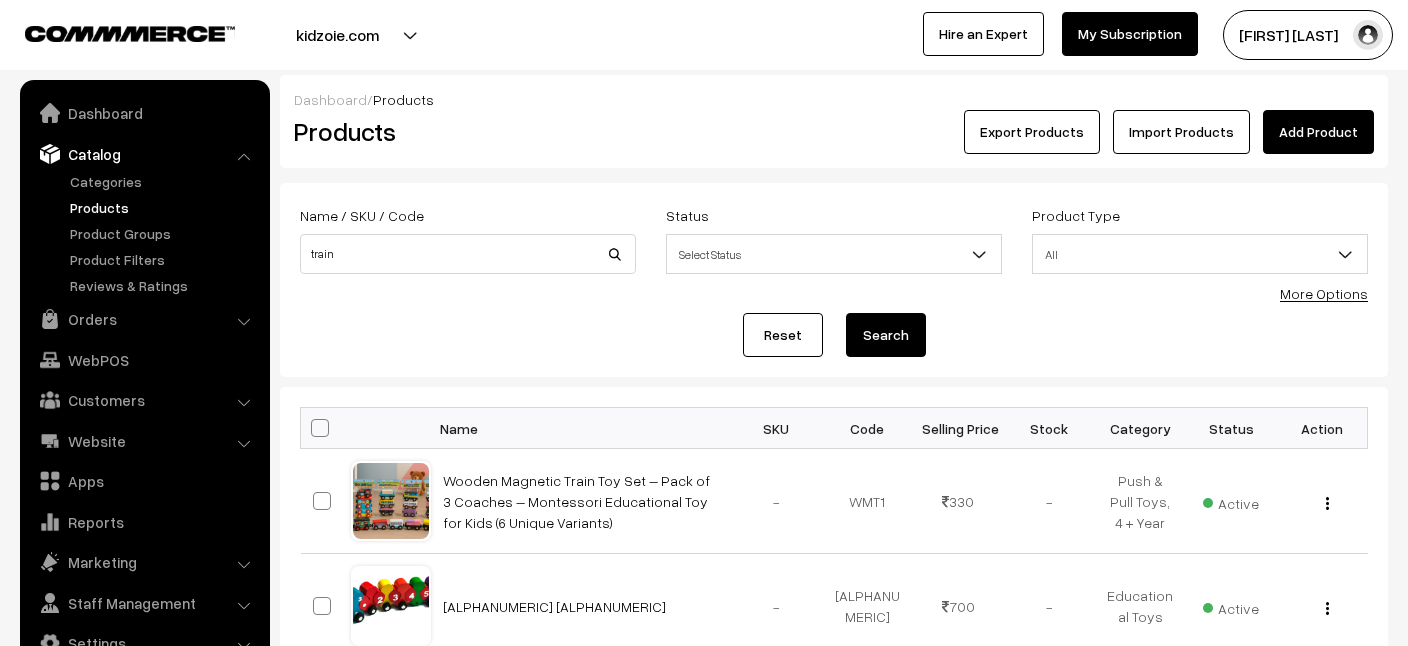scroll, scrollTop: 0, scrollLeft: 0, axis: both 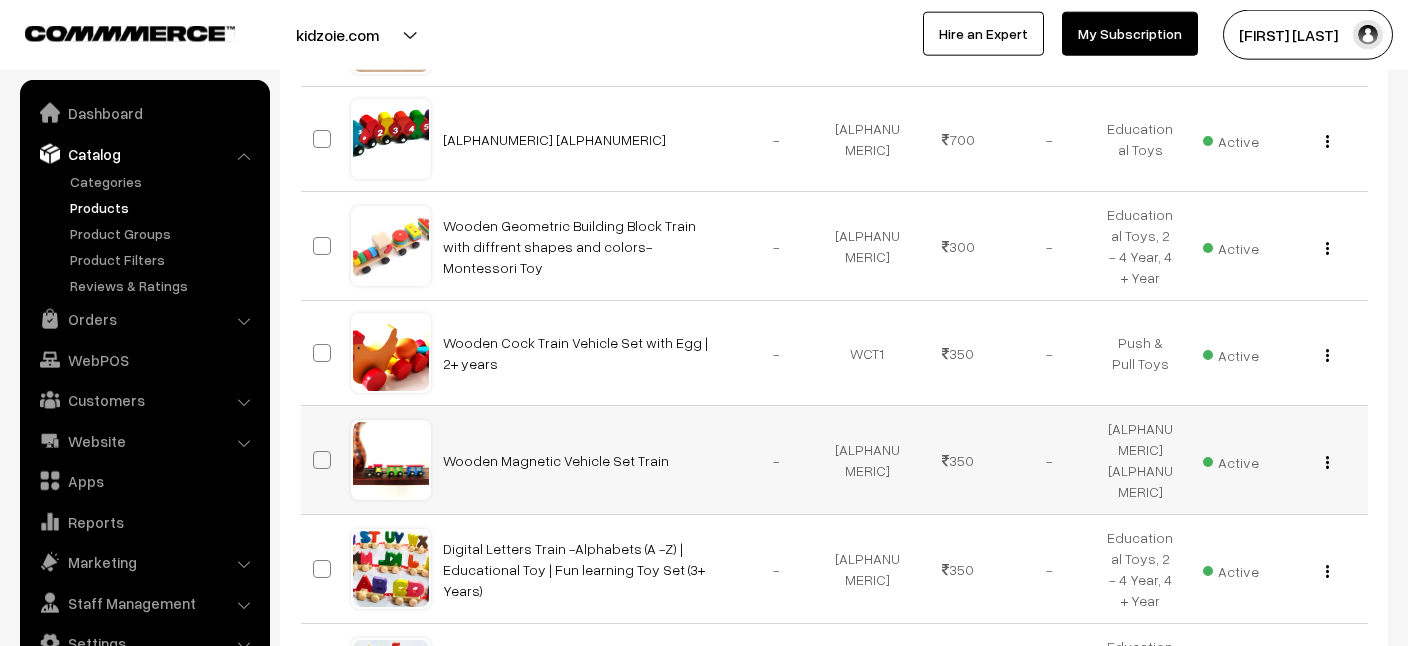 click on "View
Edit
Delete" at bounding box center [1322, 460] 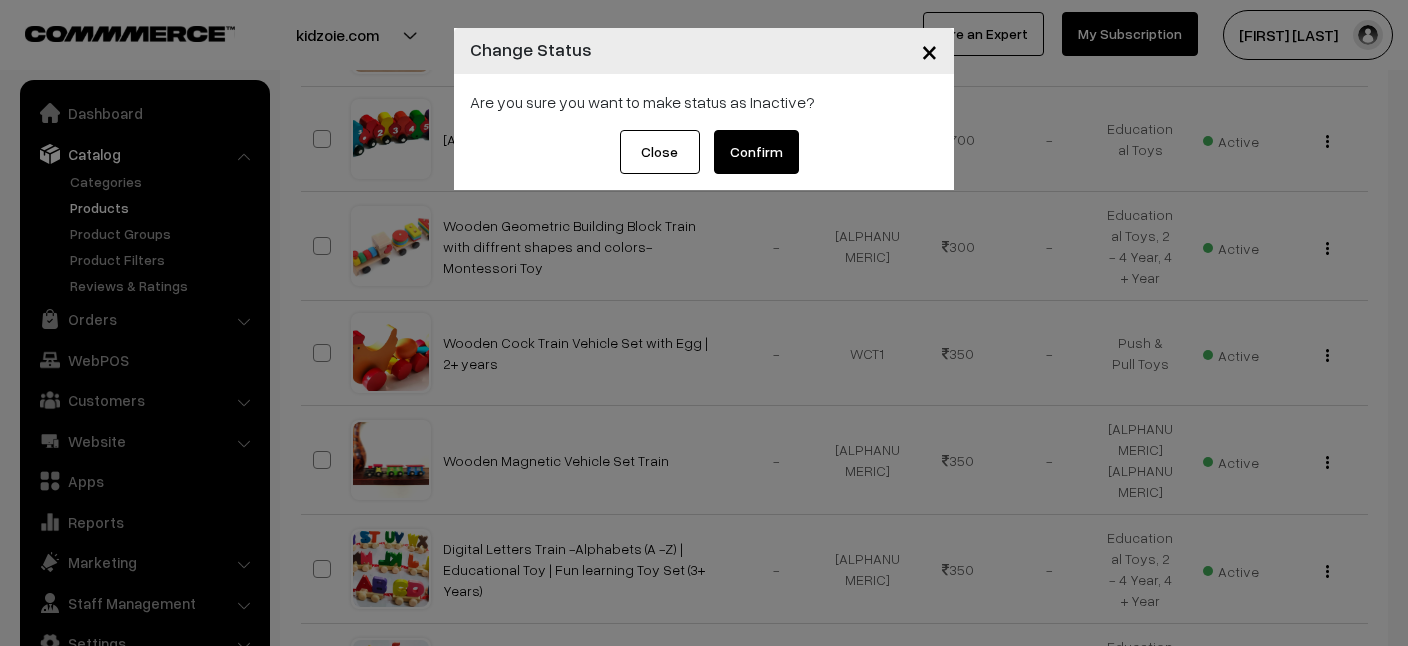 click on "Confirm" at bounding box center (756, 152) 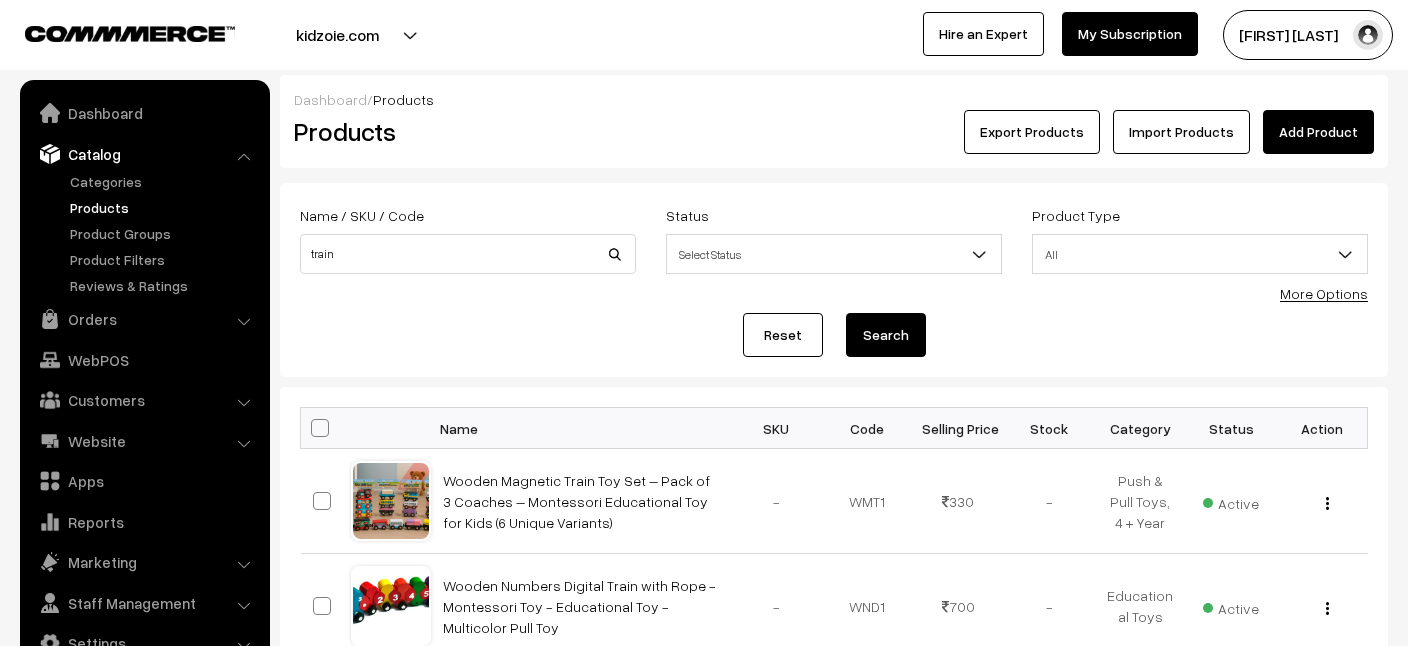scroll, scrollTop: 468, scrollLeft: 0, axis: vertical 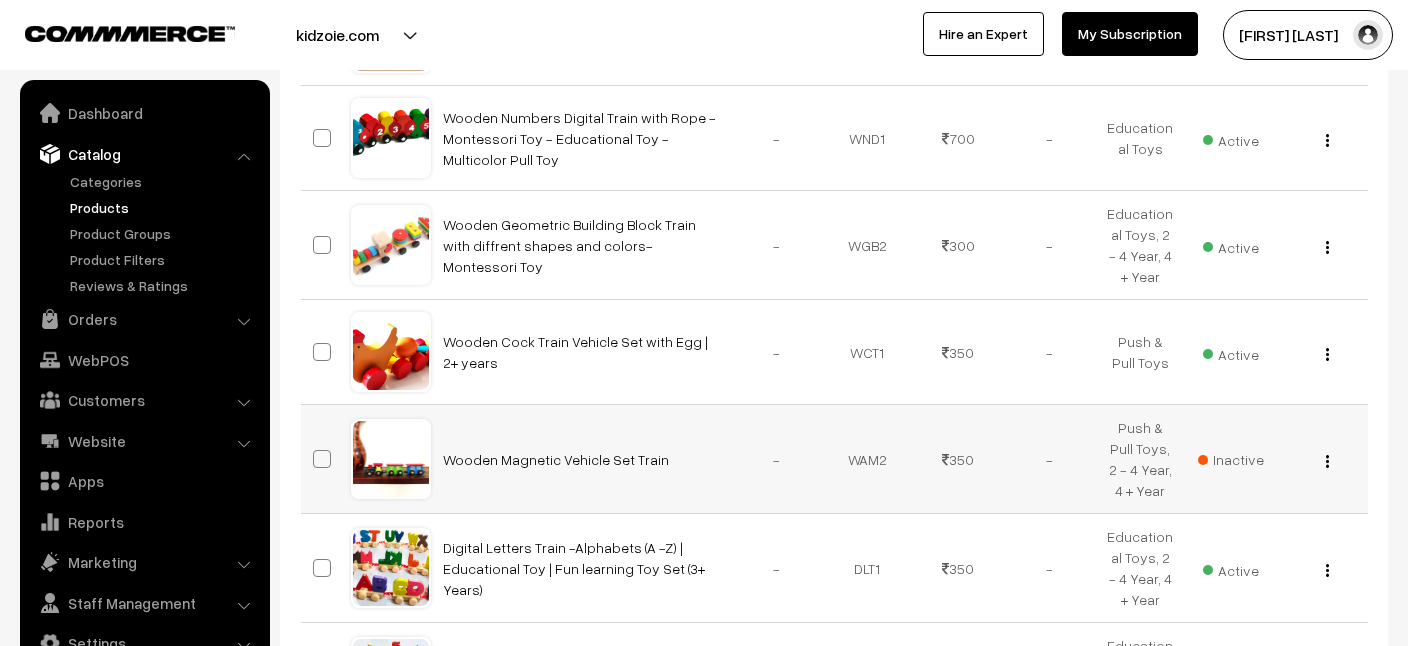 click at bounding box center (1327, 461) 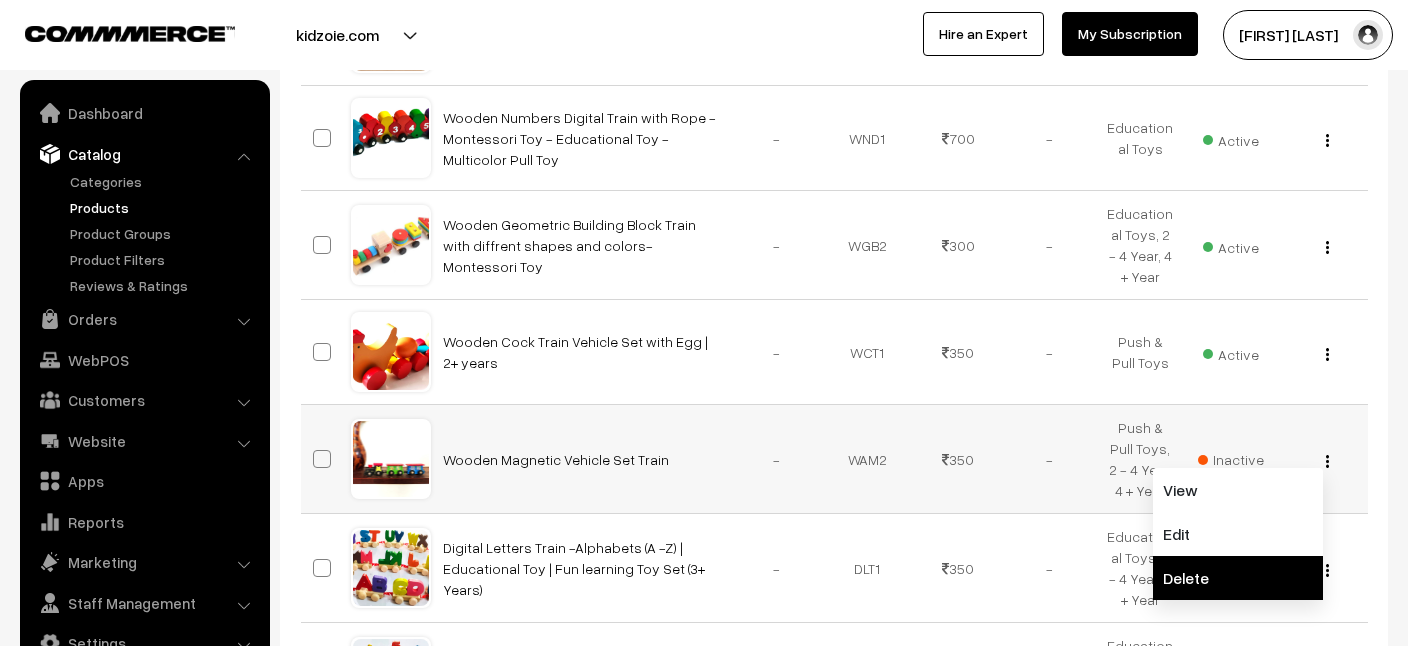 click on "Delete" at bounding box center (1238, 578) 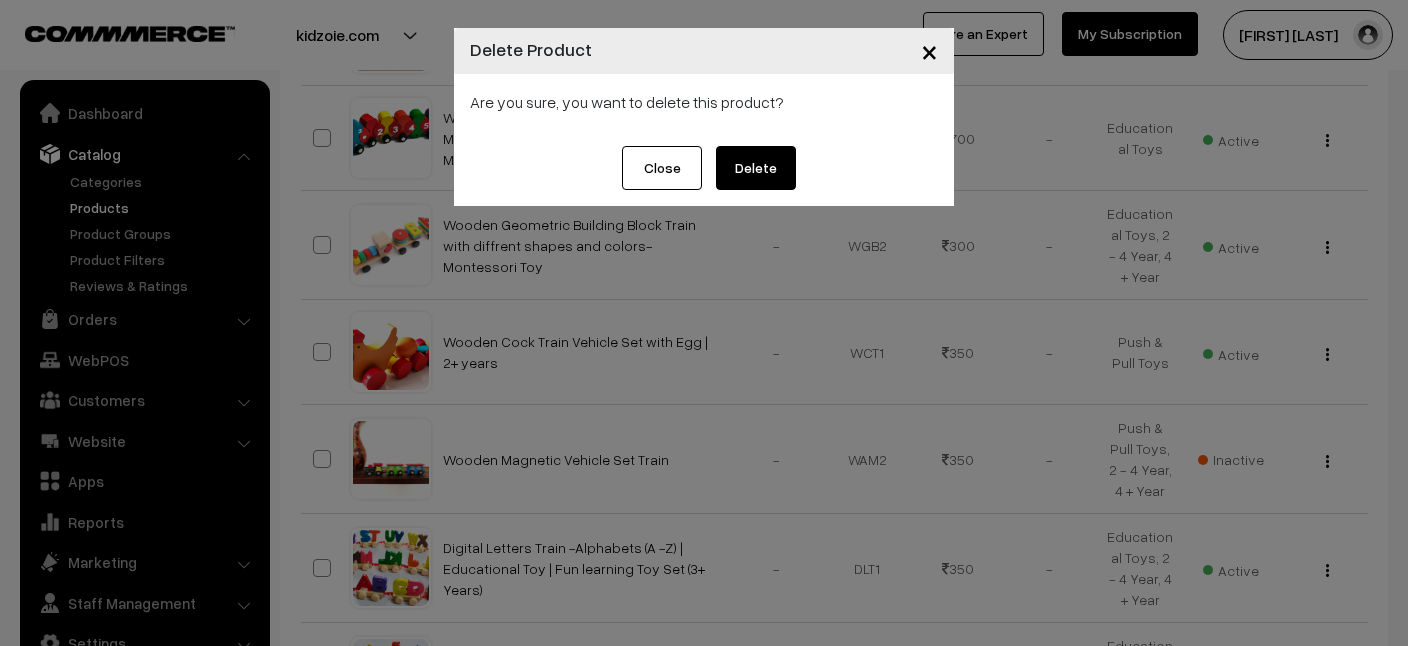 click on "Delete" at bounding box center (756, 168) 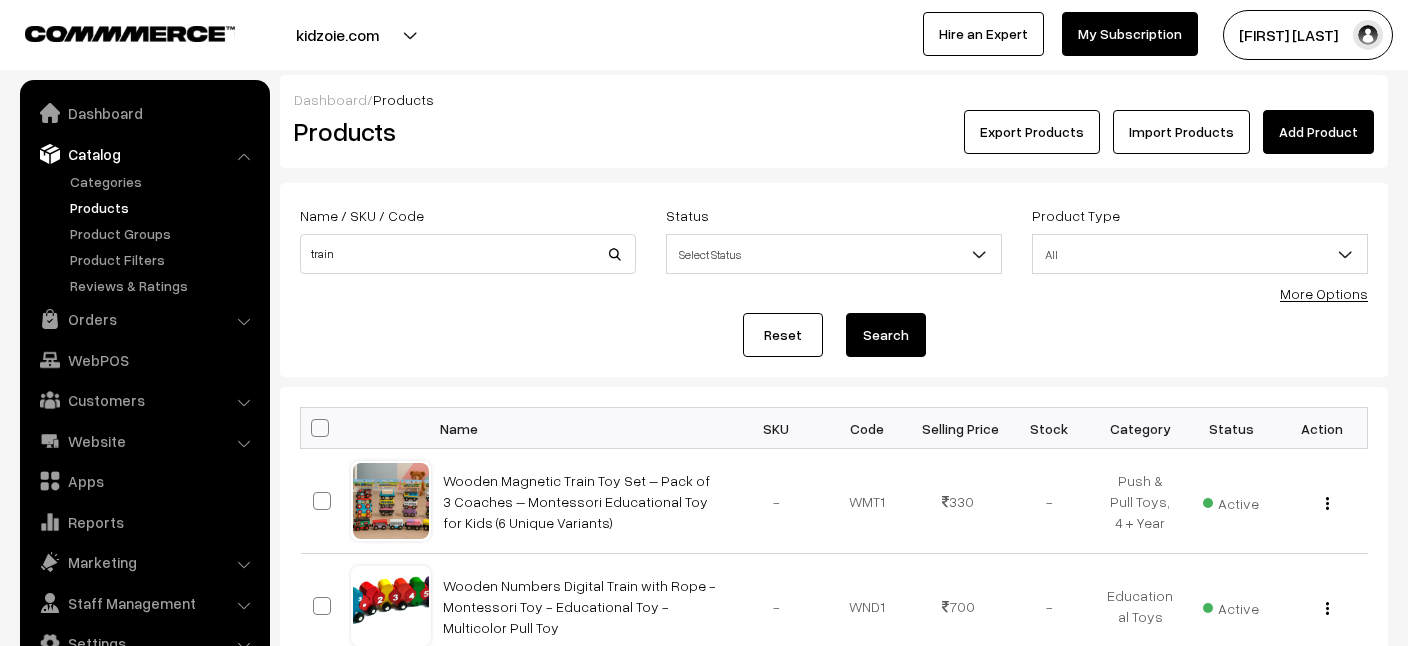 scroll, scrollTop: 468, scrollLeft: 0, axis: vertical 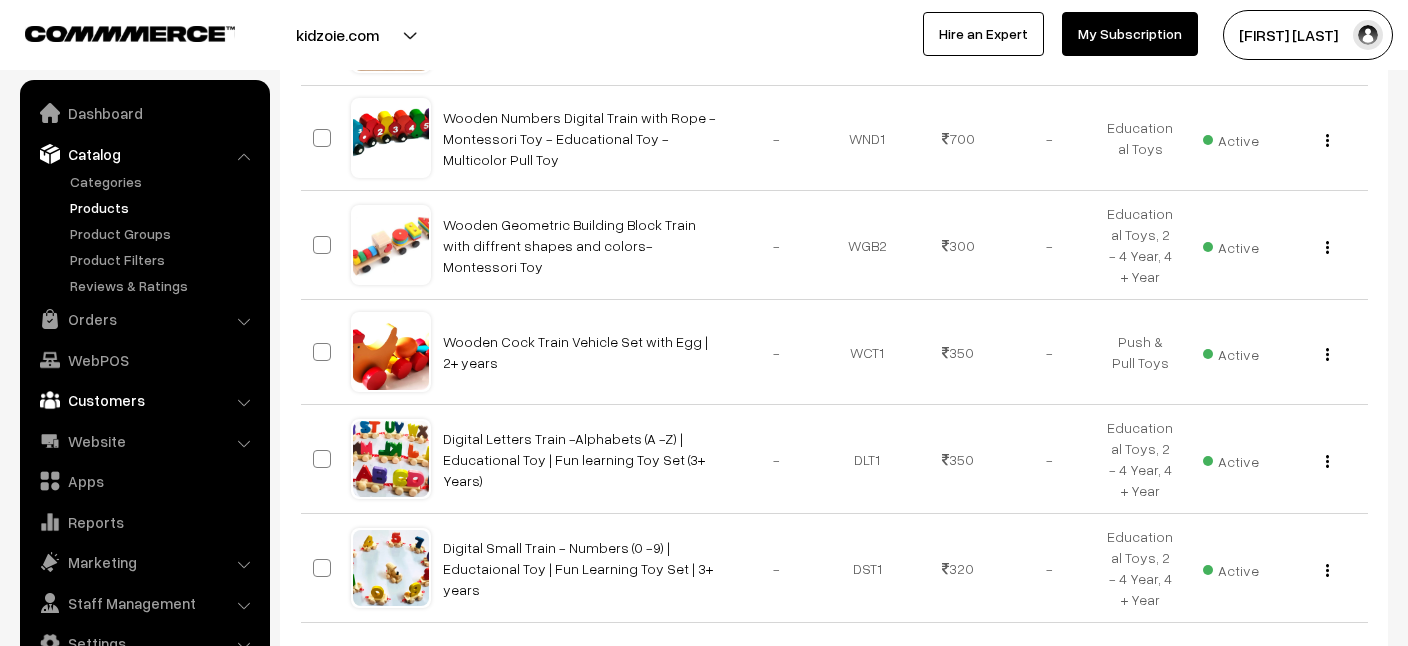 click on "Customers" at bounding box center (144, 400) 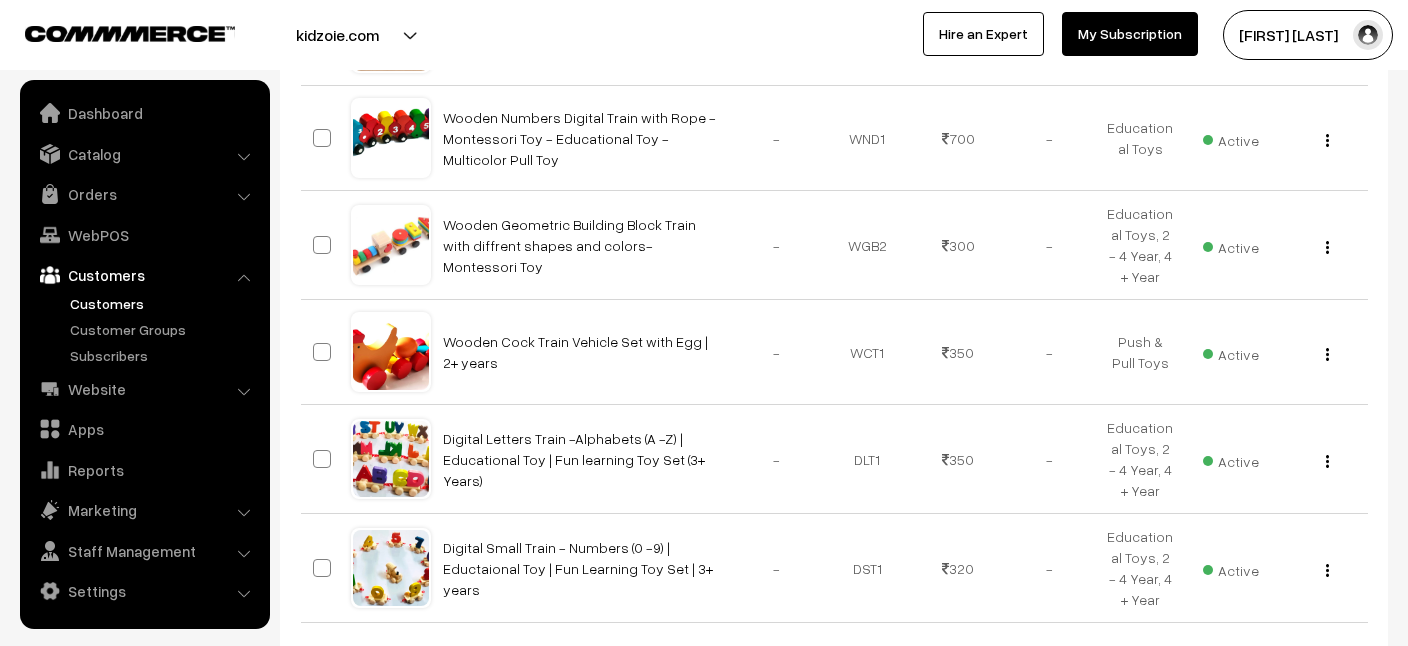 click on "Customers" at bounding box center [164, 303] 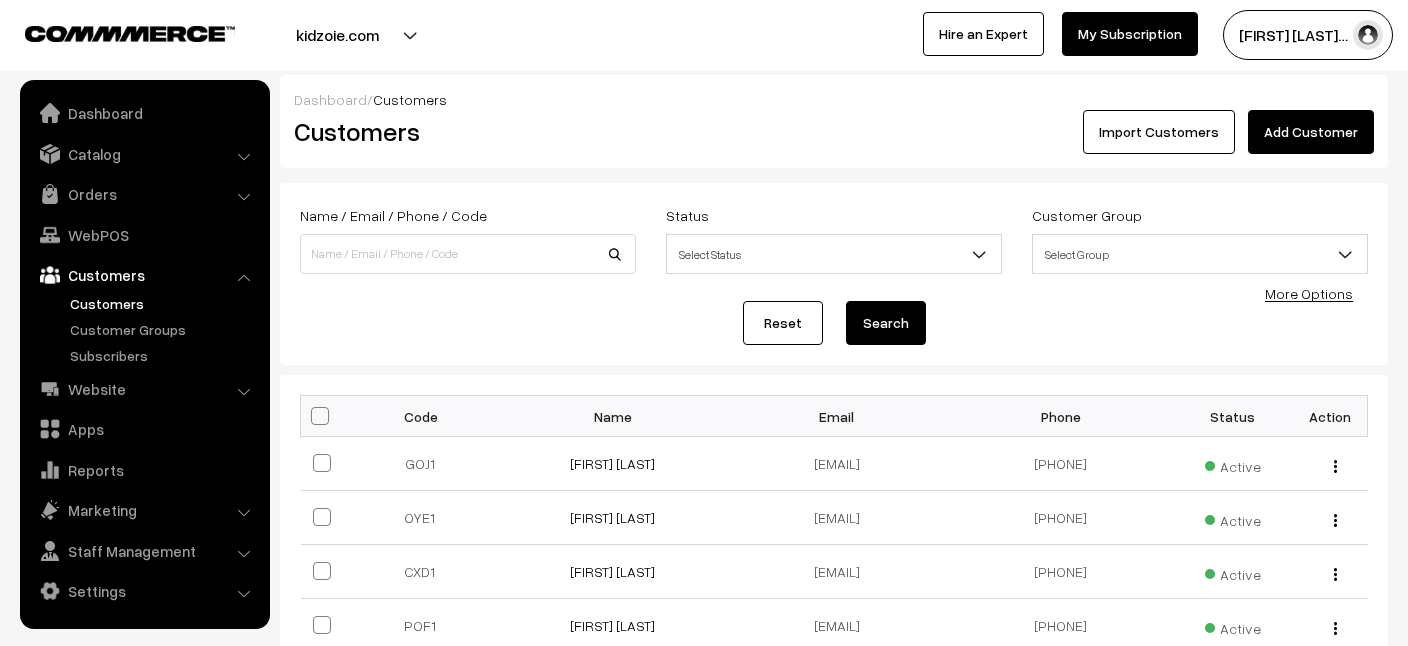 scroll, scrollTop: 0, scrollLeft: 0, axis: both 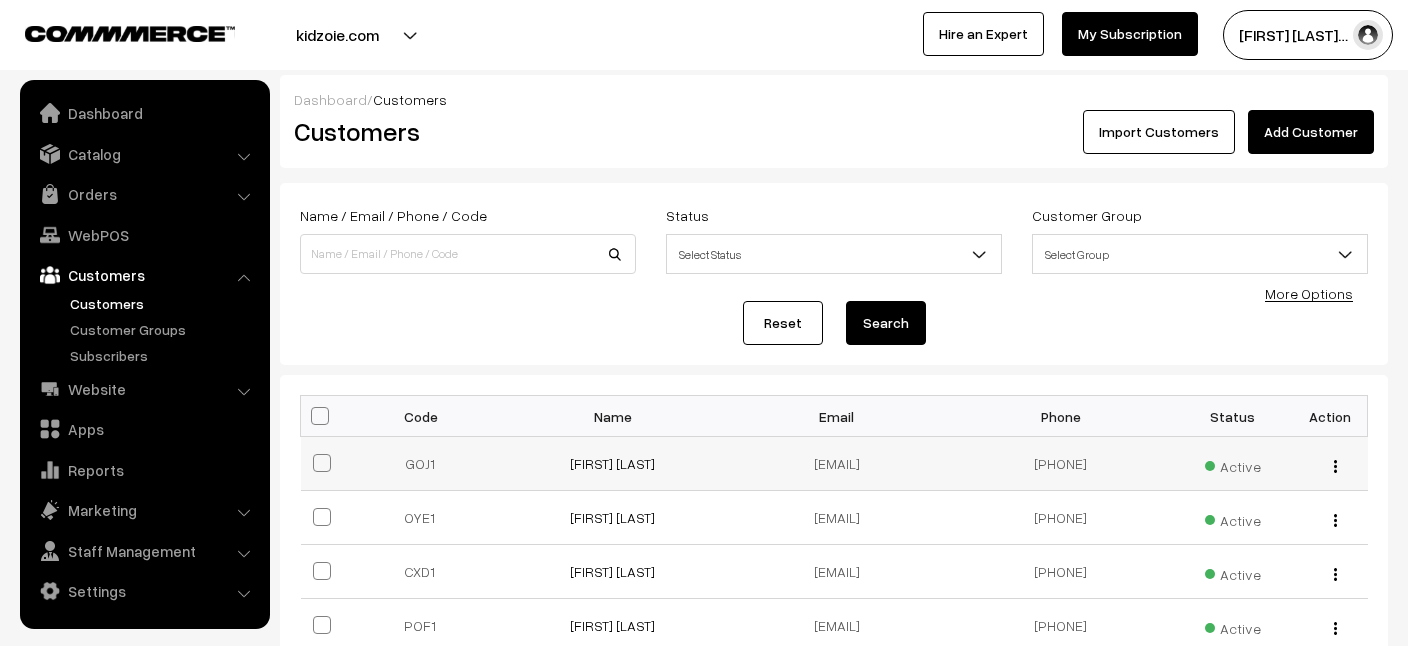 click at bounding box center [1335, 466] 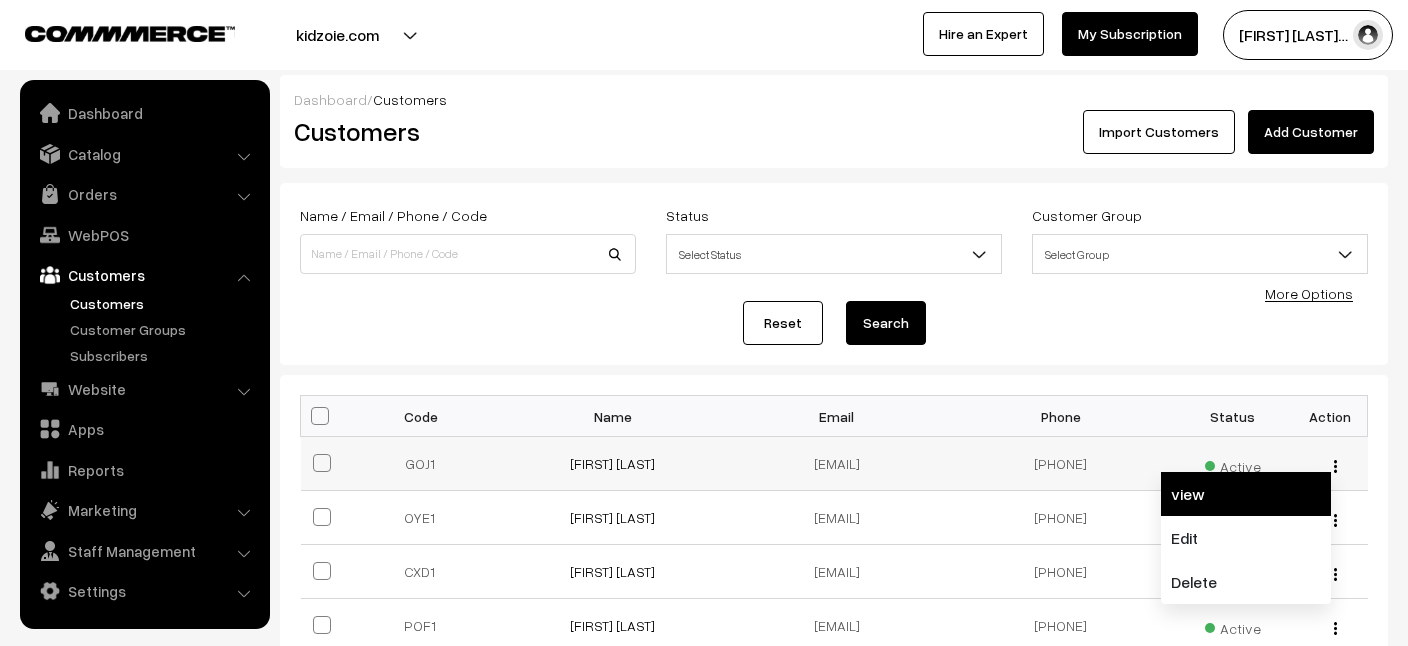 click on "view" at bounding box center (1246, 494) 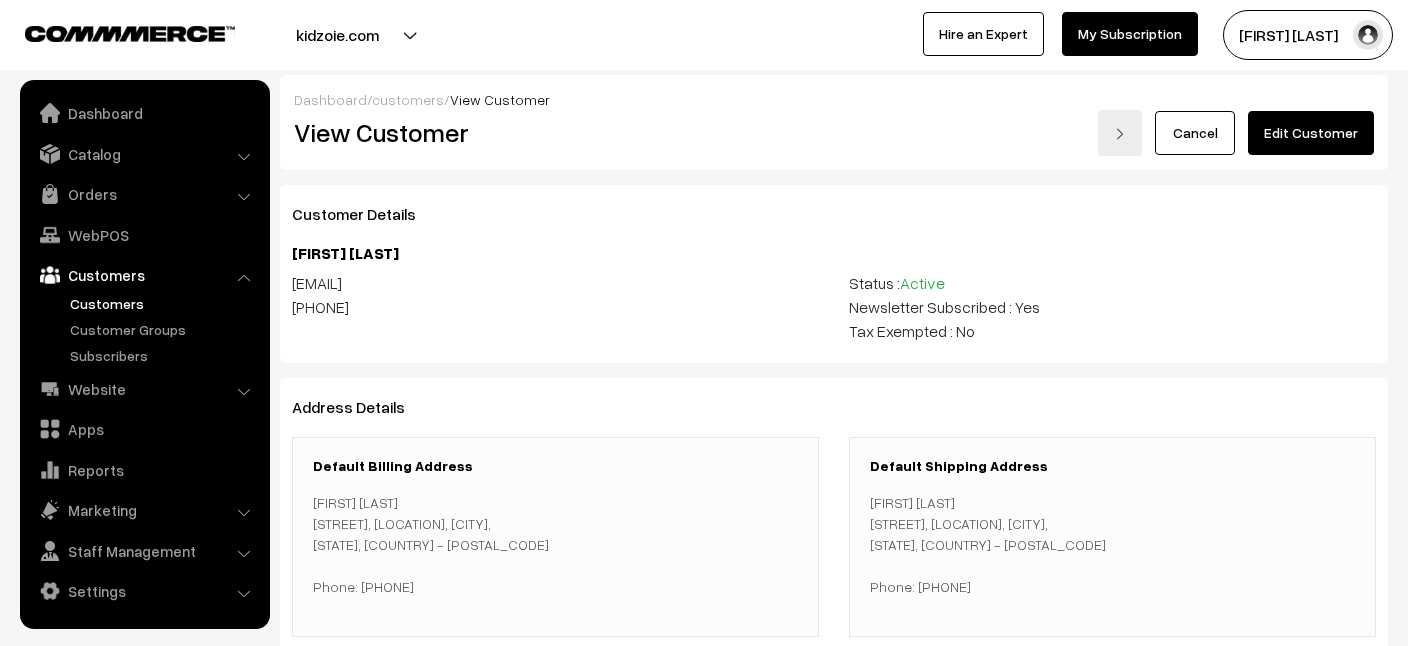 scroll, scrollTop: 0, scrollLeft: 0, axis: both 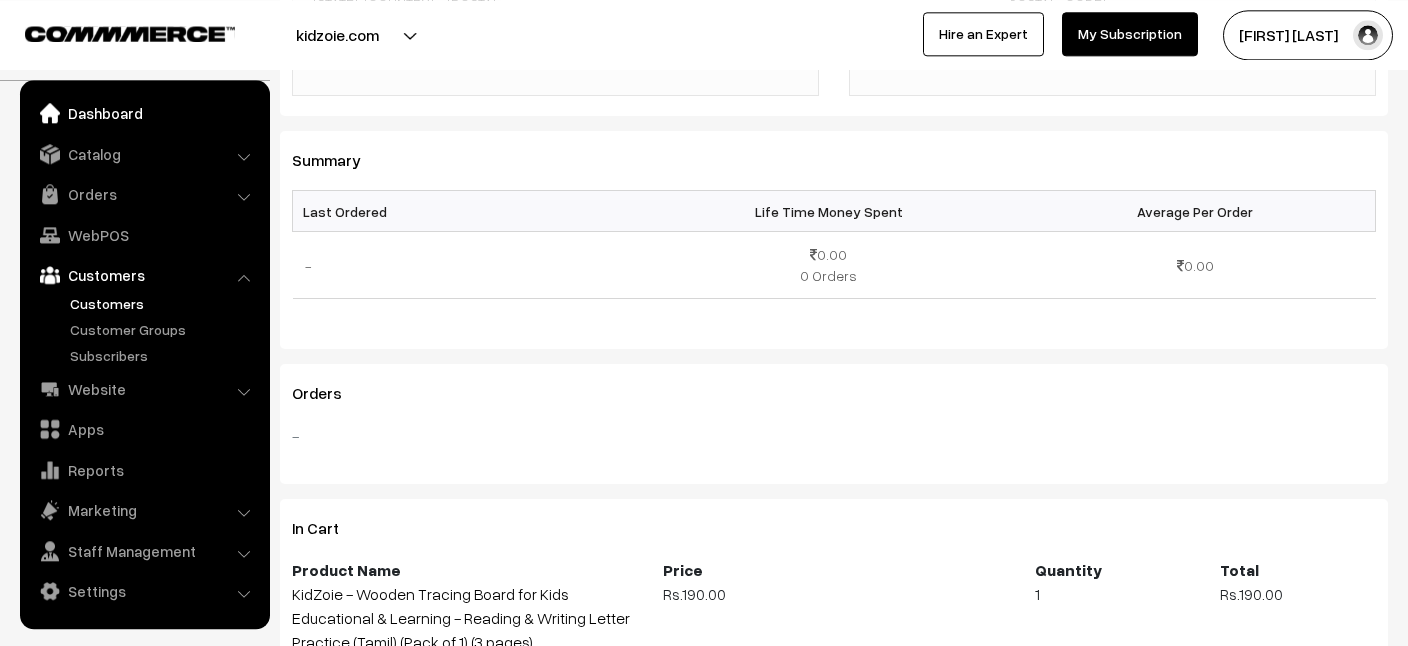 click on "Dashboard" at bounding box center (144, 113) 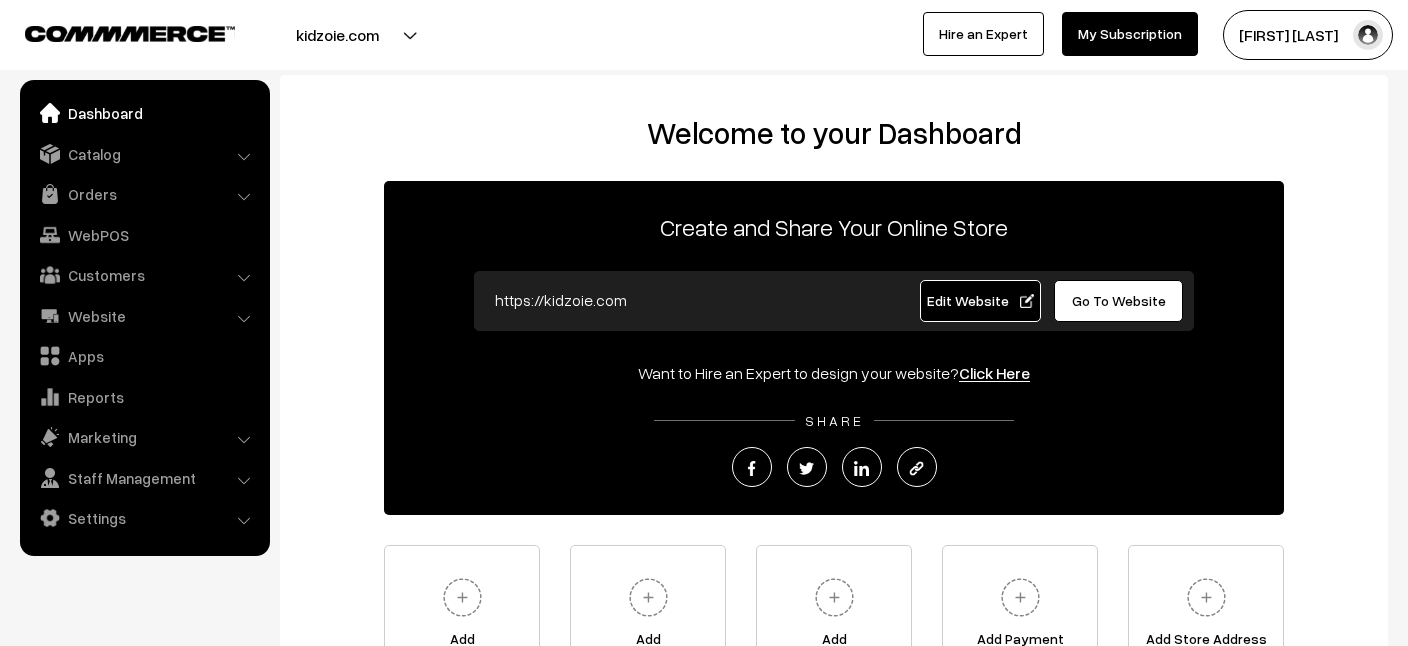 scroll, scrollTop: 0, scrollLeft: 0, axis: both 